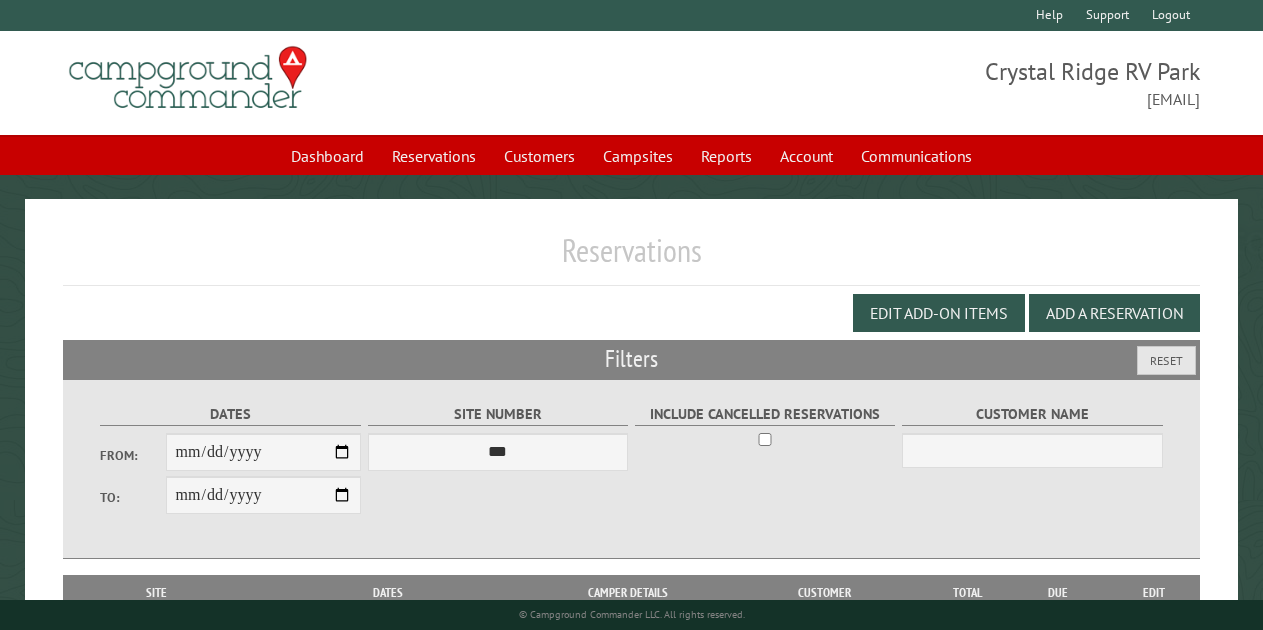 scroll, scrollTop: 423, scrollLeft: 0, axis: vertical 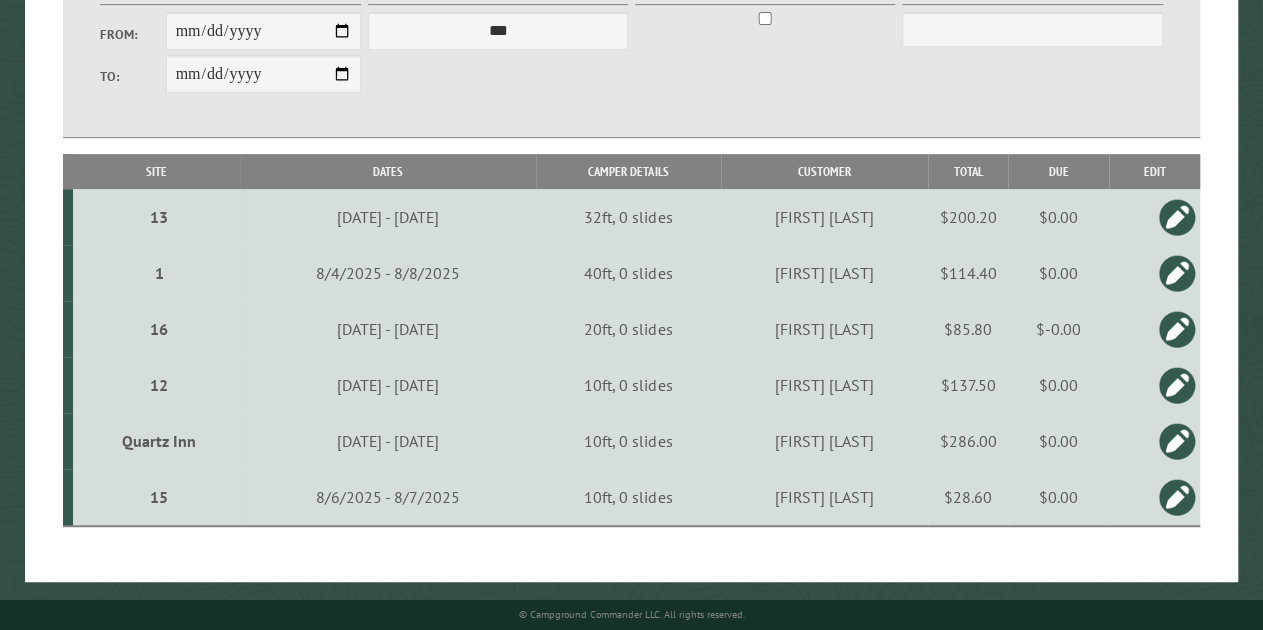 click on "12" at bounding box center [159, 385] 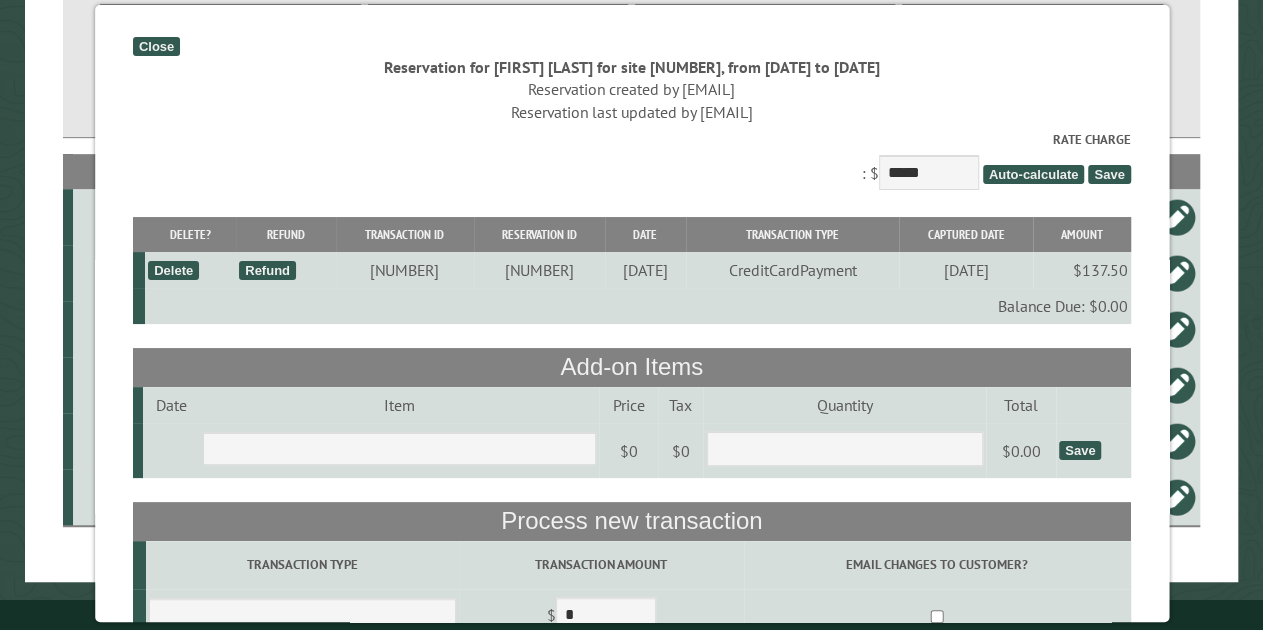 click on "Close" at bounding box center (156, 46) 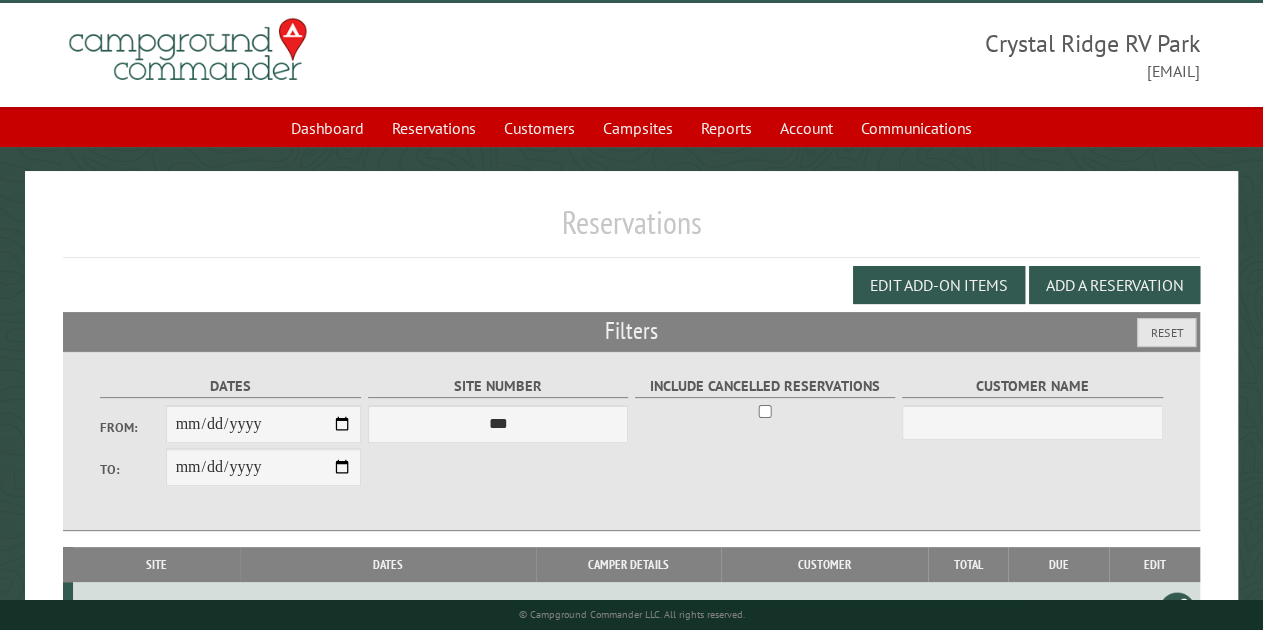 scroll, scrollTop: 23, scrollLeft: 0, axis: vertical 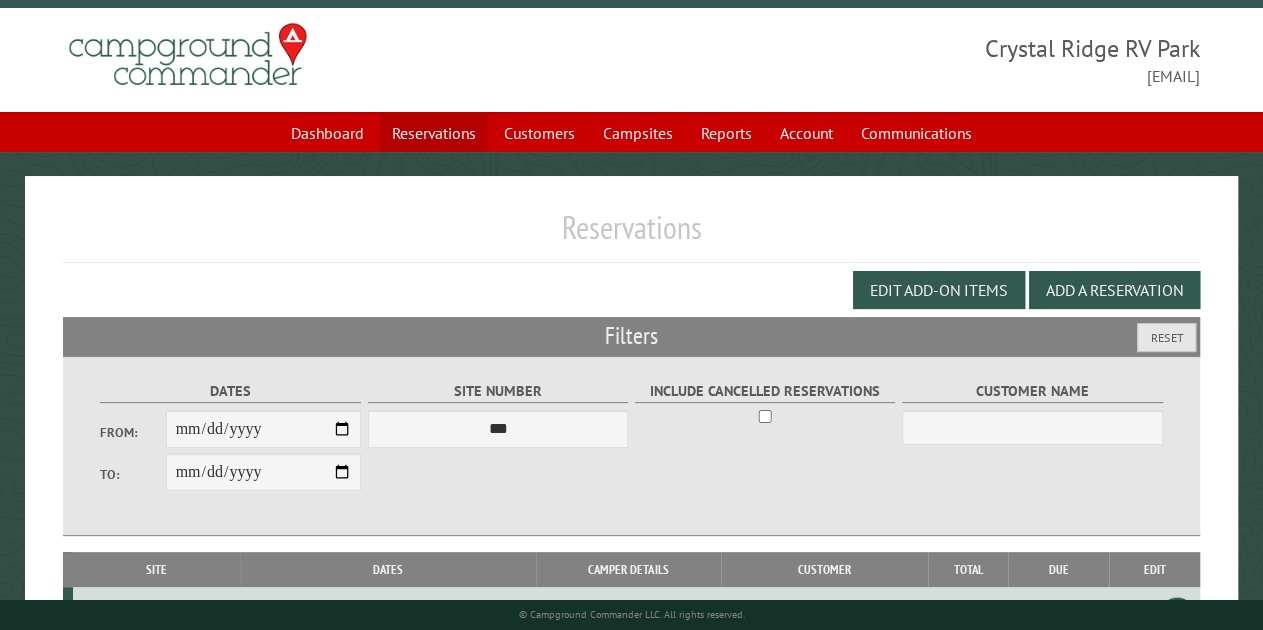 click on "Reservations" at bounding box center (434, 133) 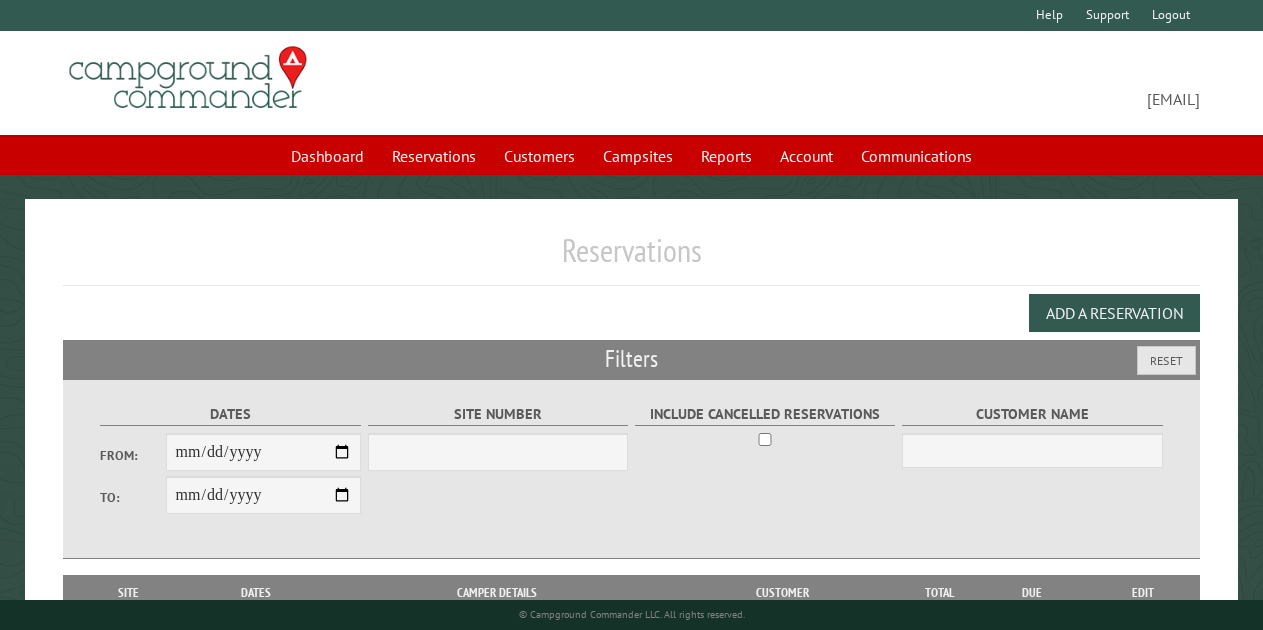 scroll, scrollTop: 0, scrollLeft: 0, axis: both 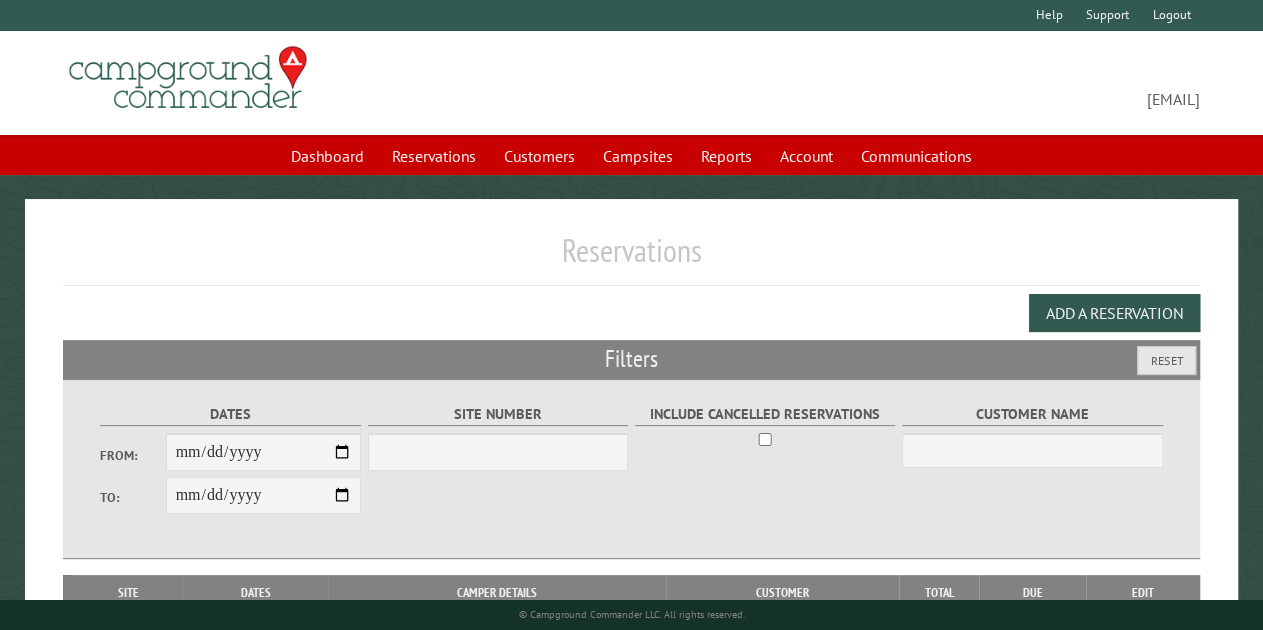 select on "***" 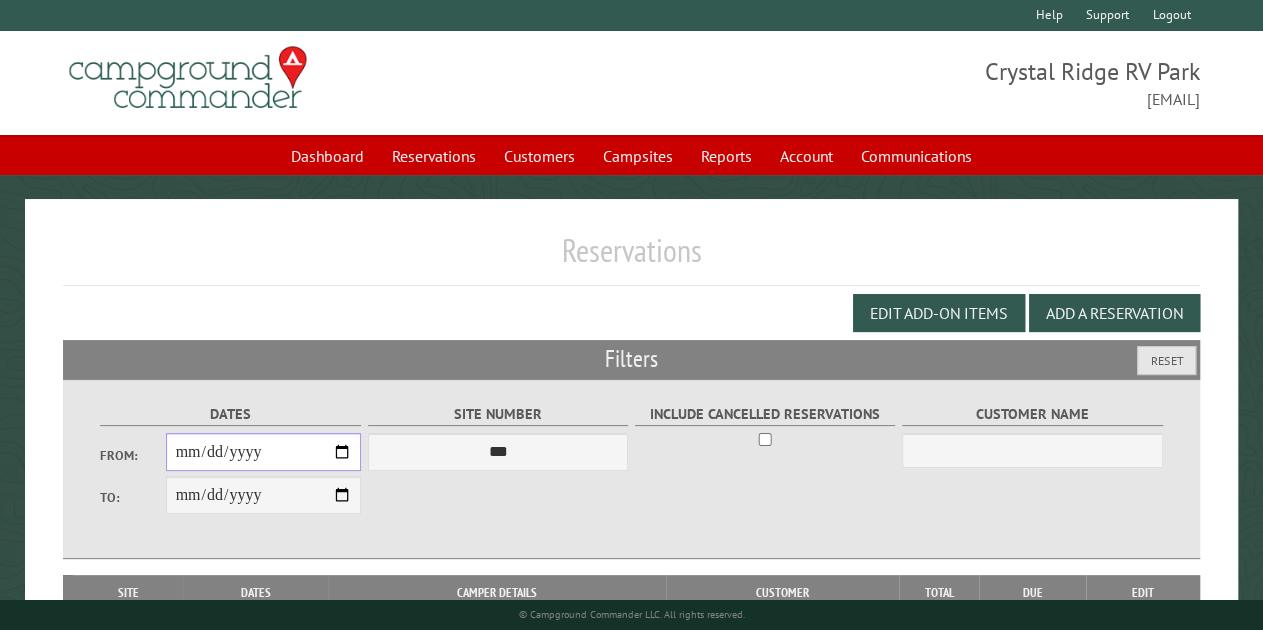 click on "From:" at bounding box center (264, 452) 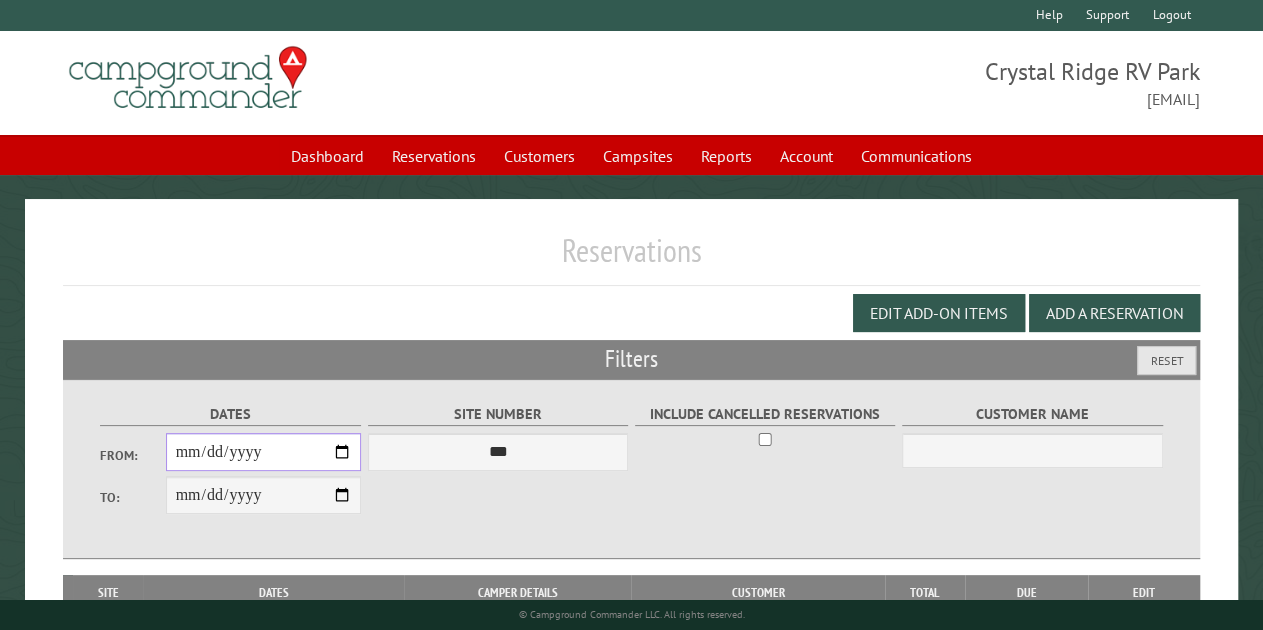 type on "**********" 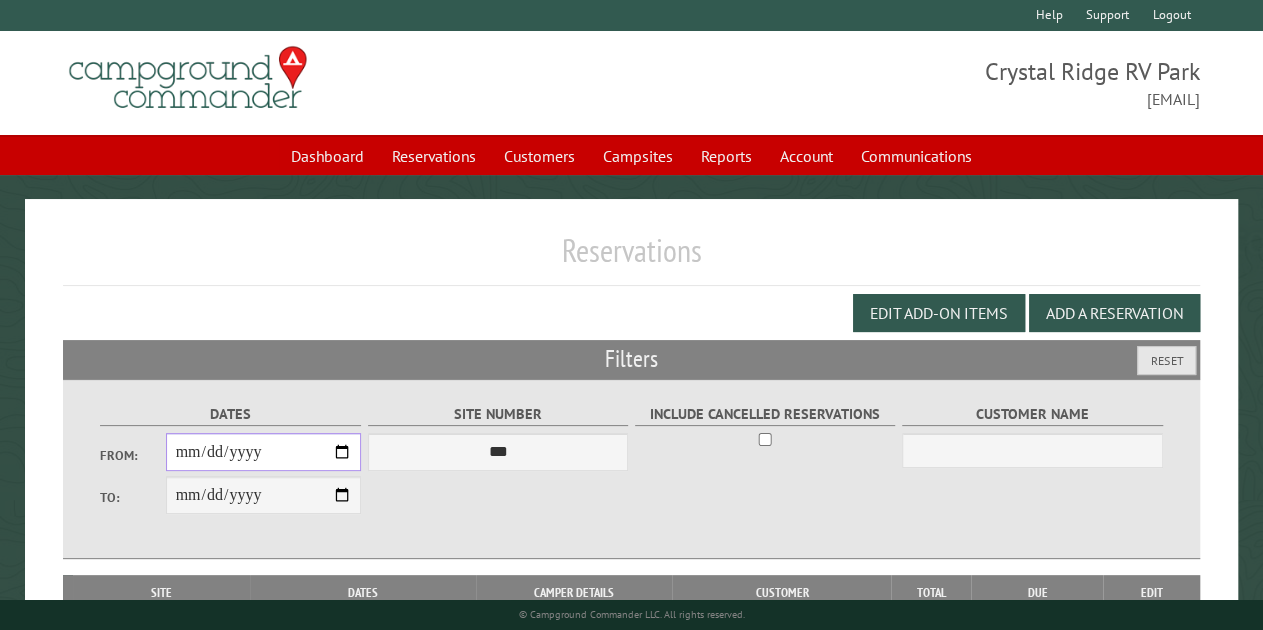 type on "**********" 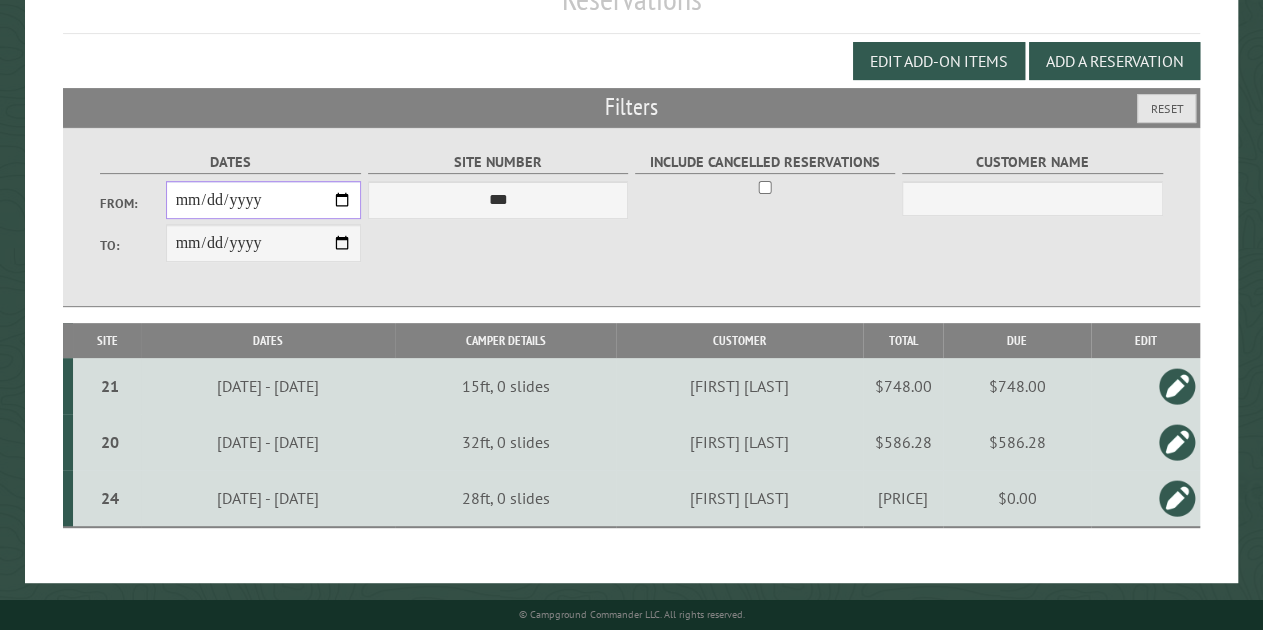 scroll, scrollTop: 255, scrollLeft: 0, axis: vertical 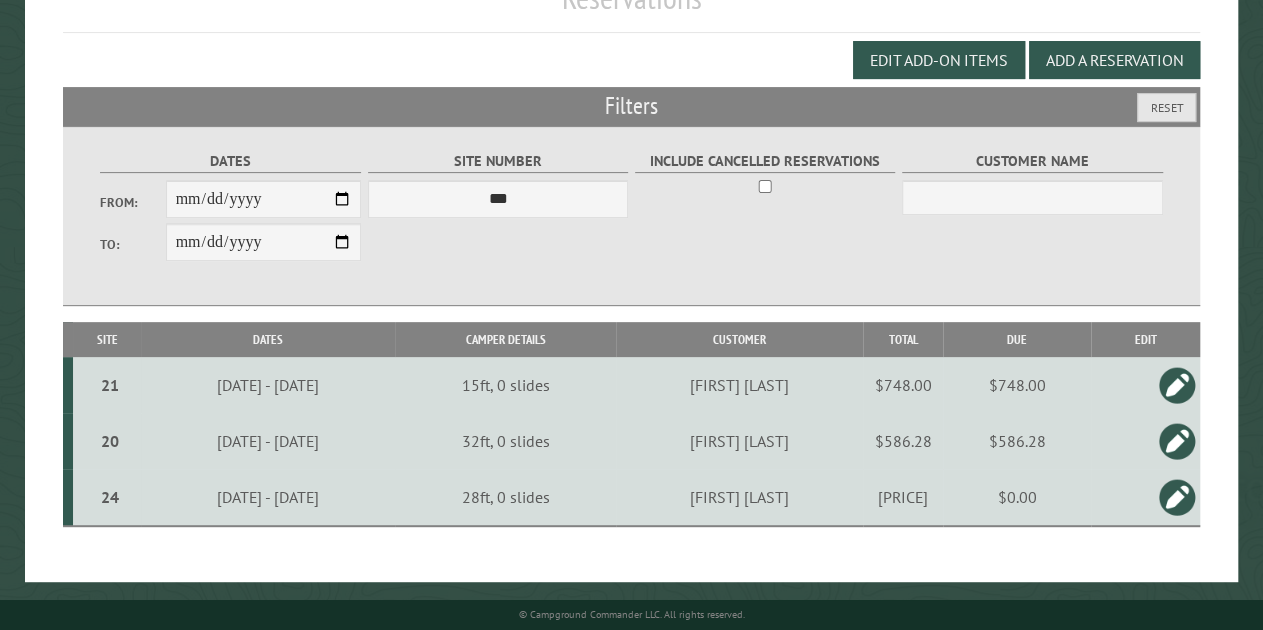 click on "24" at bounding box center (109, 497) 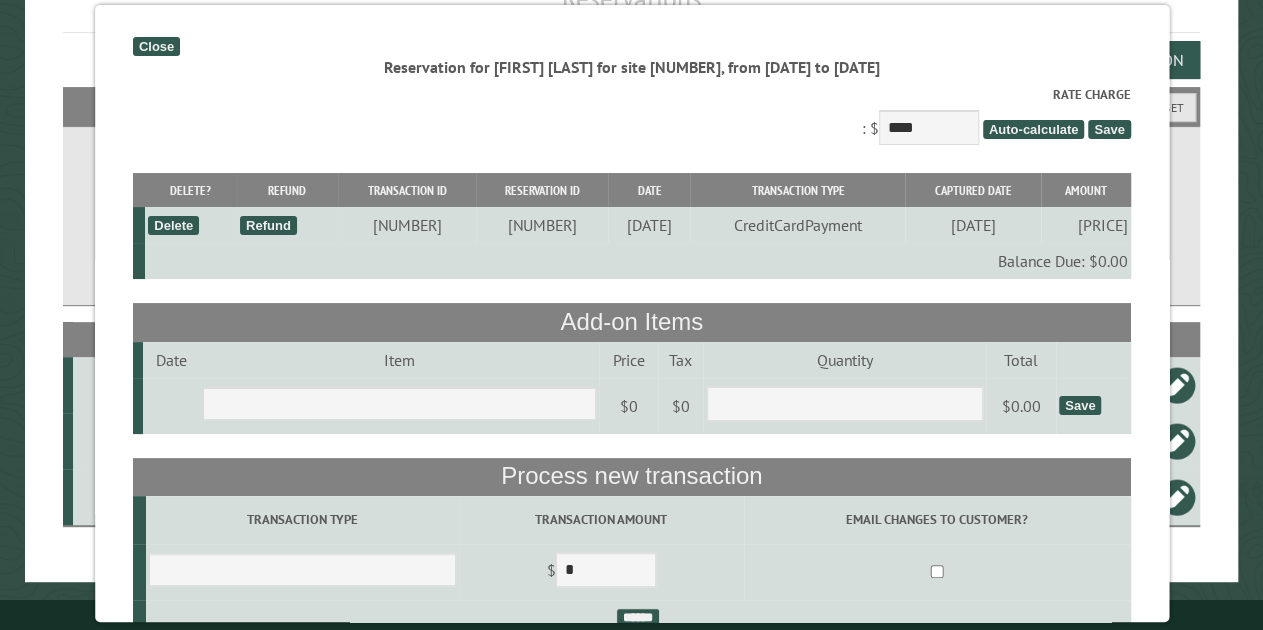 click on "Close" at bounding box center (156, 46) 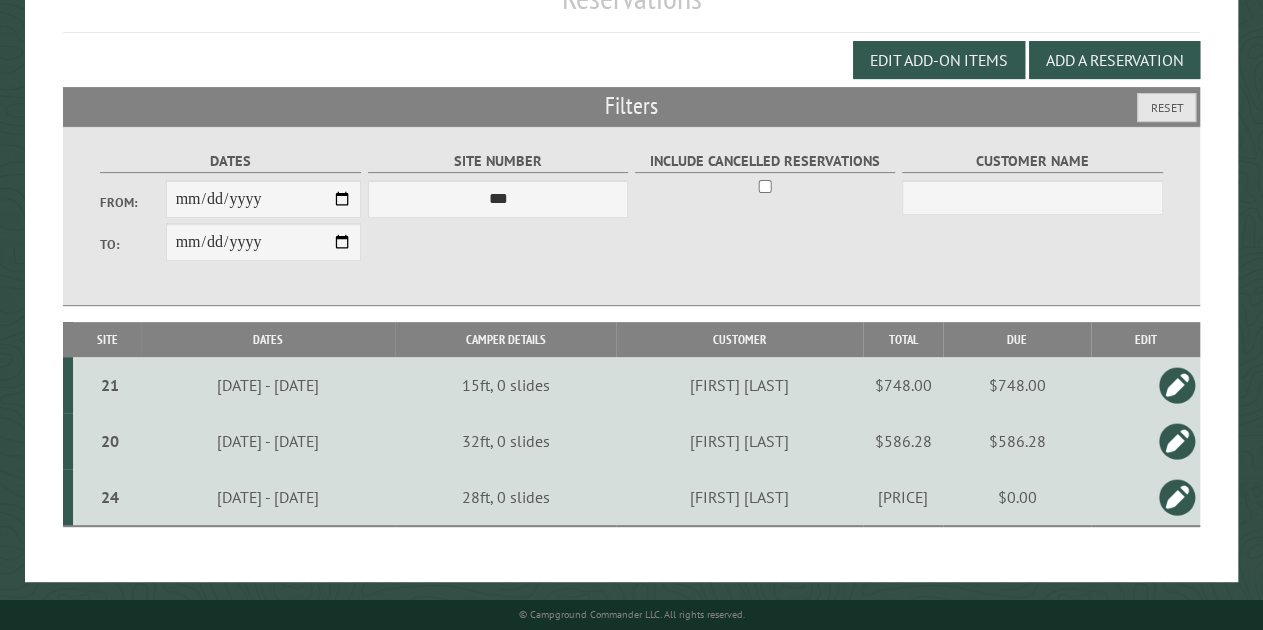 click at bounding box center [1177, 497] 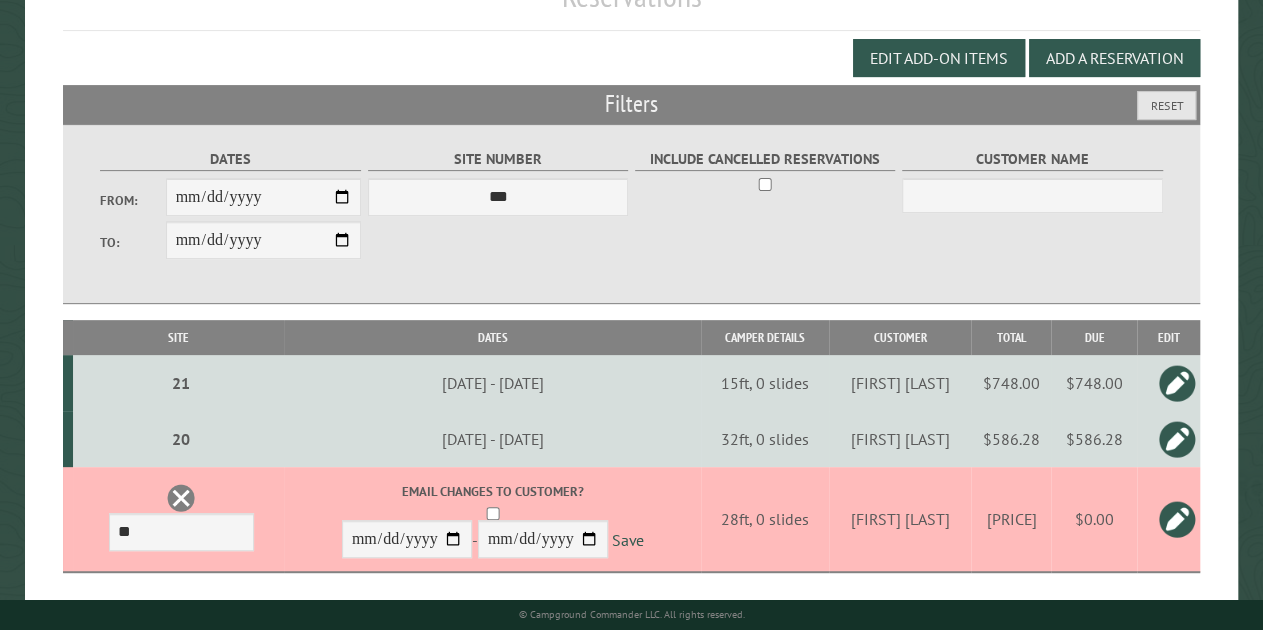 click at bounding box center [181, 498] 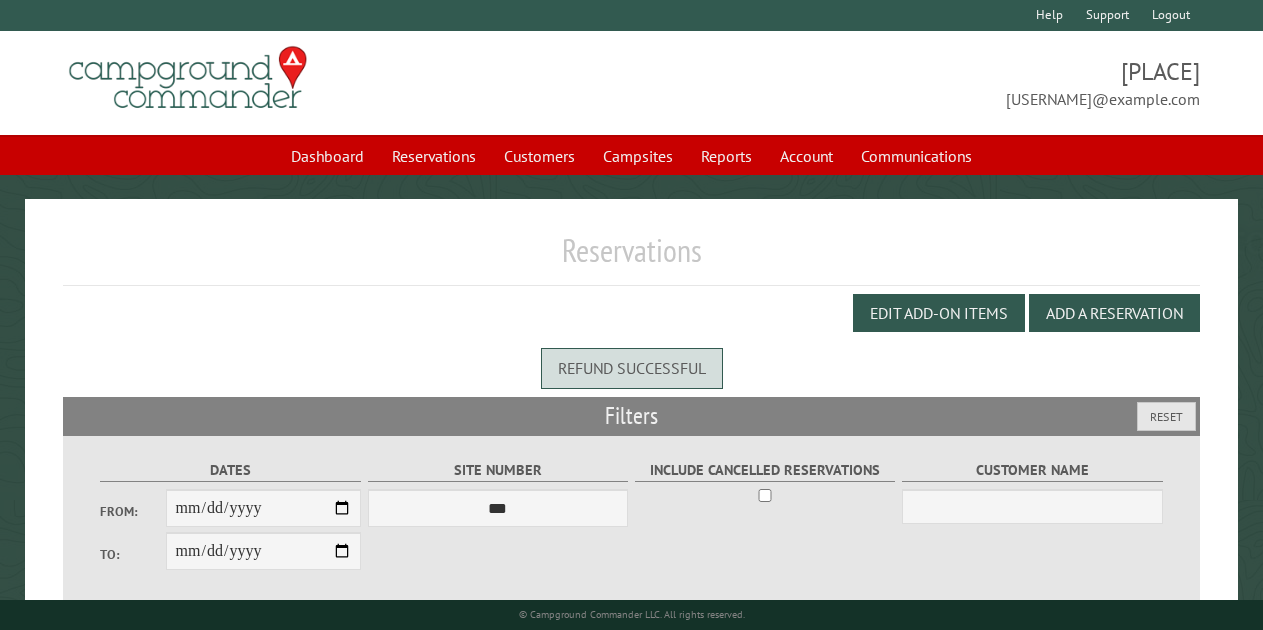 scroll, scrollTop: 0, scrollLeft: 0, axis: both 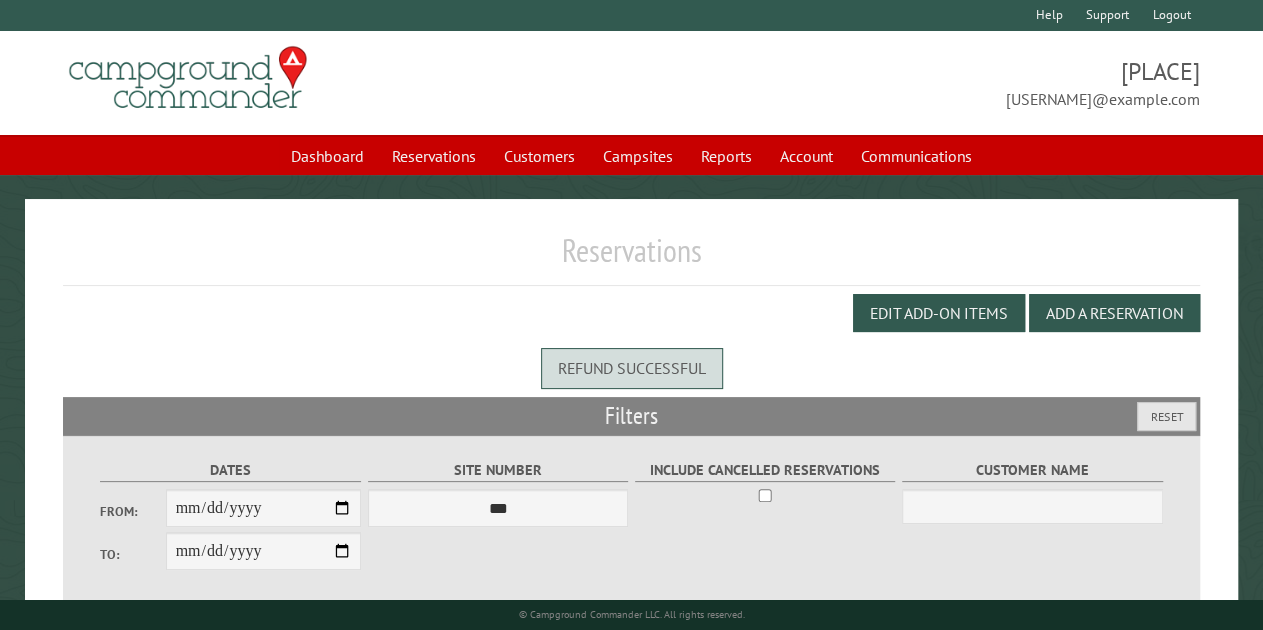 click on "**********" at bounding box center (631, 461) 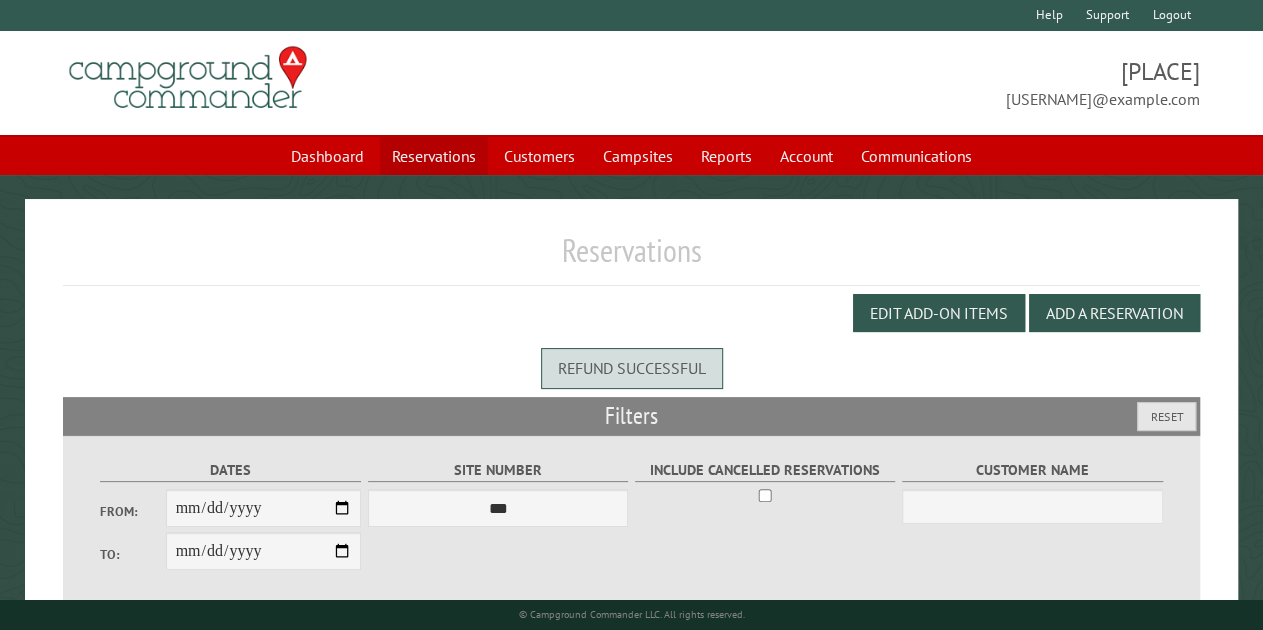 click on "Reservations" at bounding box center [434, 156] 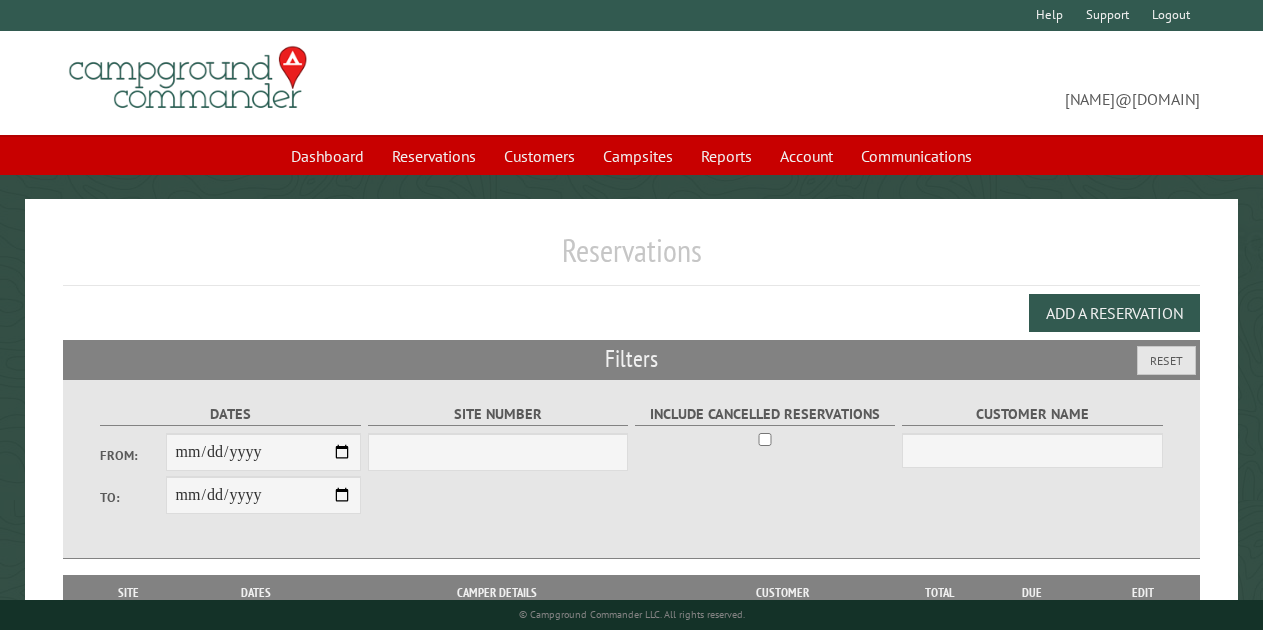 scroll, scrollTop: 0, scrollLeft: 0, axis: both 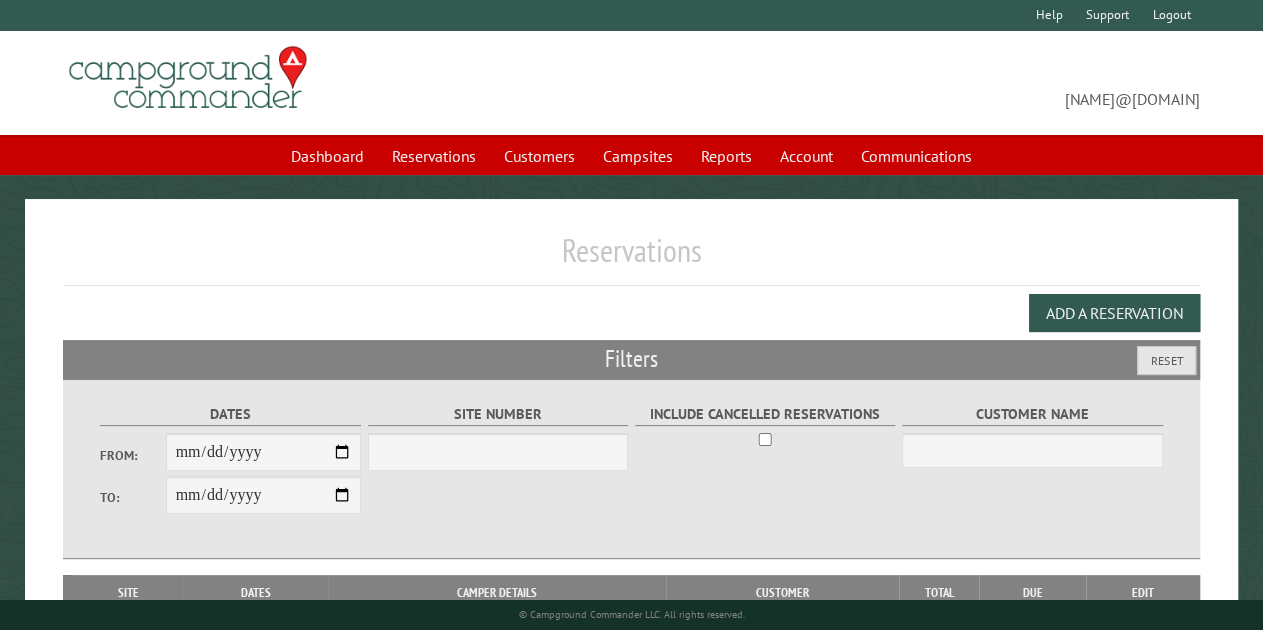 select on "***" 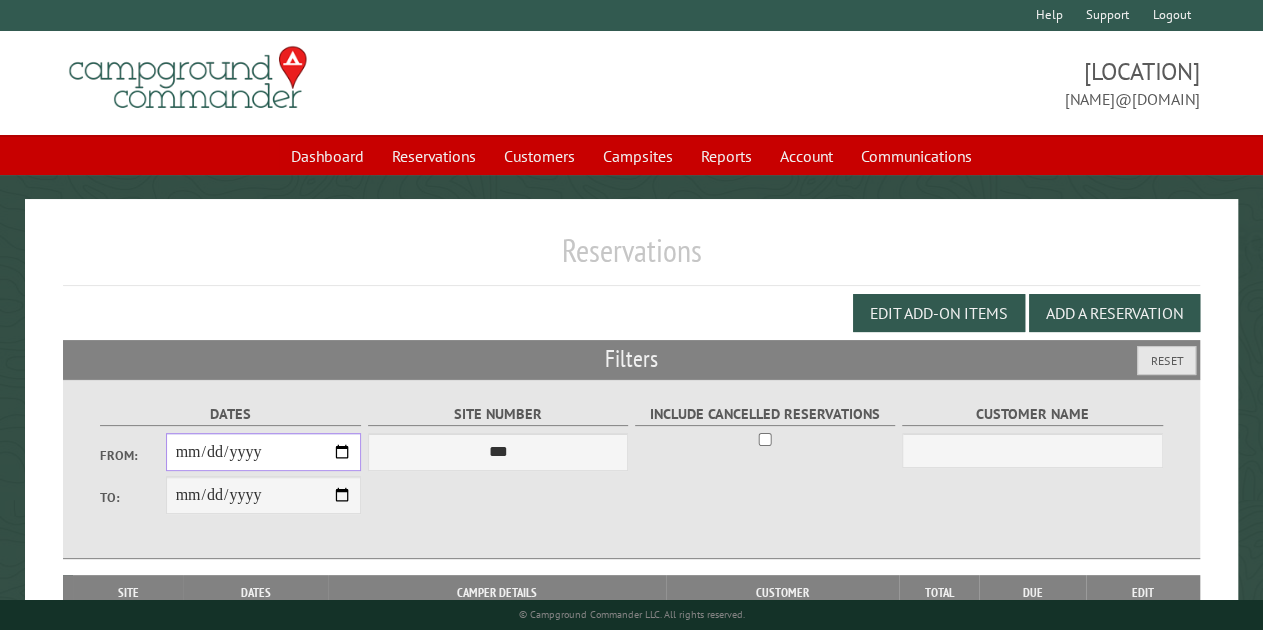 click on "From:" at bounding box center [264, 452] 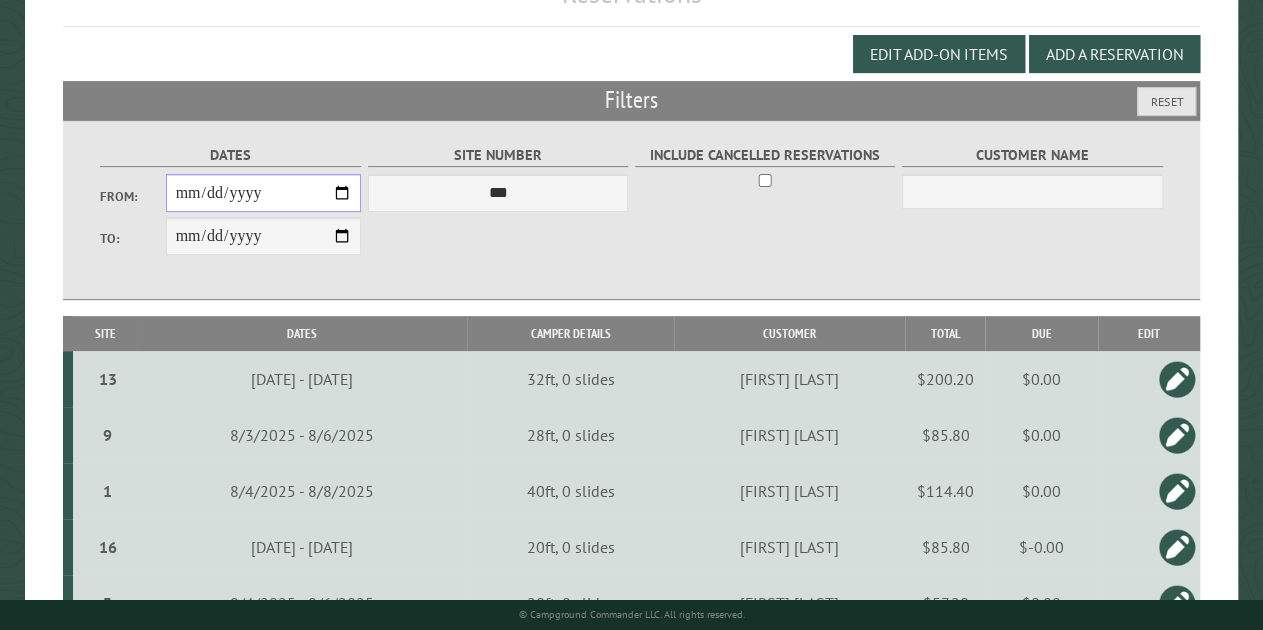 scroll, scrollTop: 300, scrollLeft: 0, axis: vertical 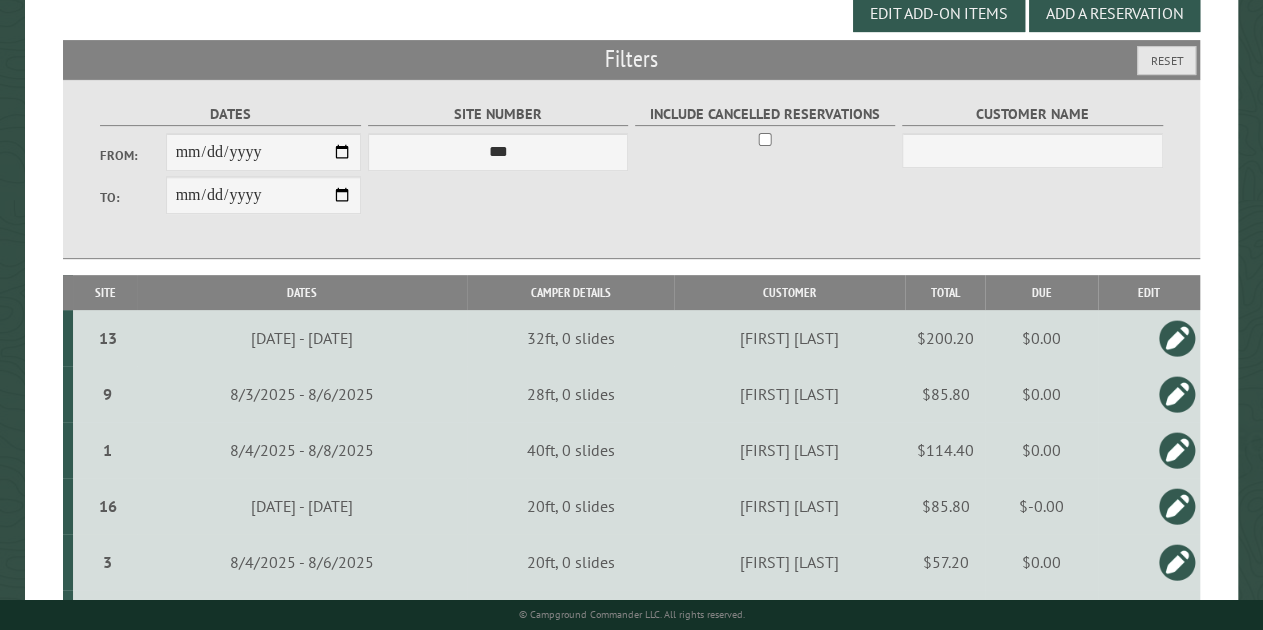 click on "9" at bounding box center (107, 394) 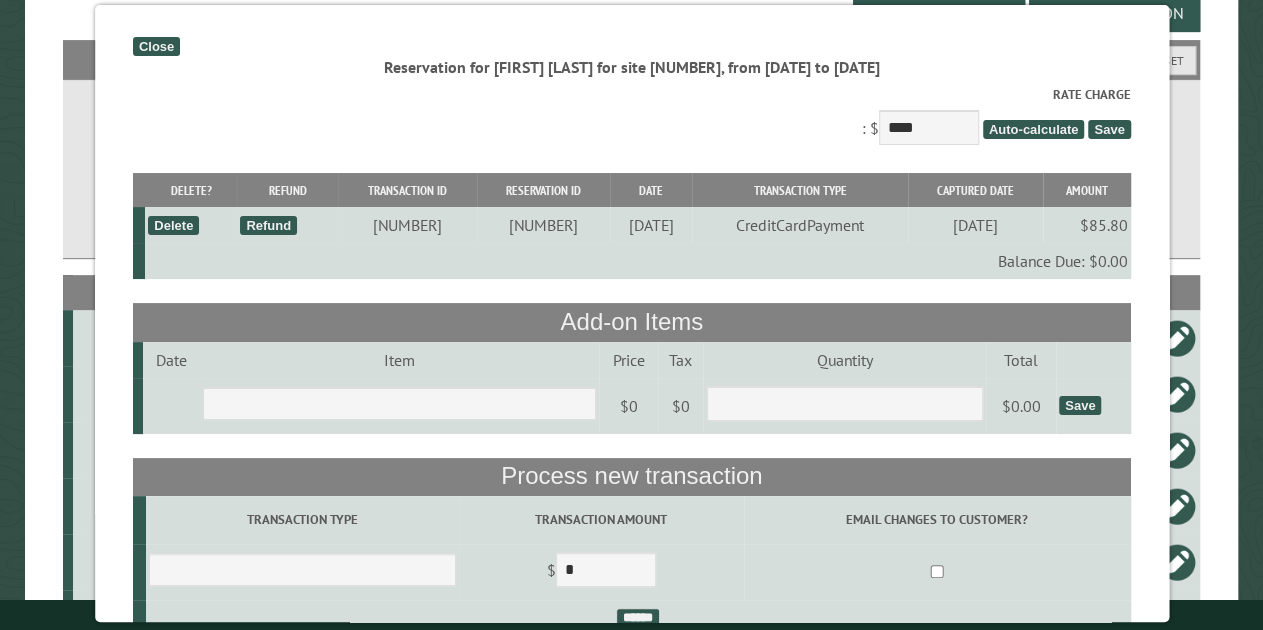 click on "Close" at bounding box center (156, 46) 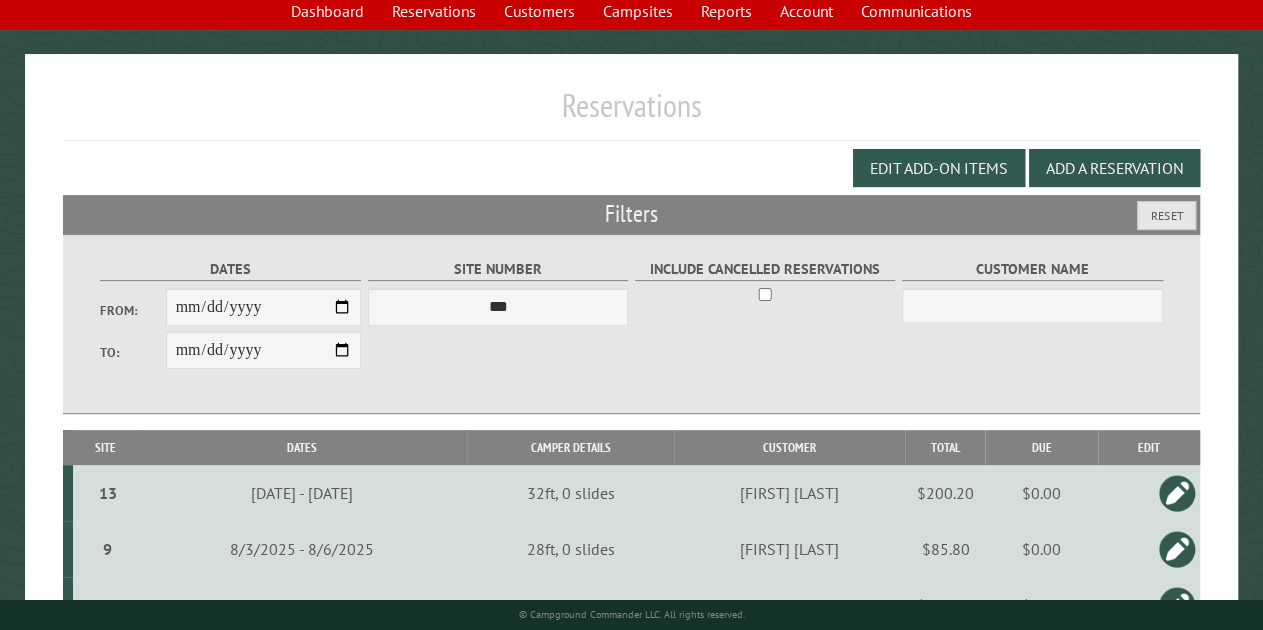 scroll, scrollTop: 100, scrollLeft: 0, axis: vertical 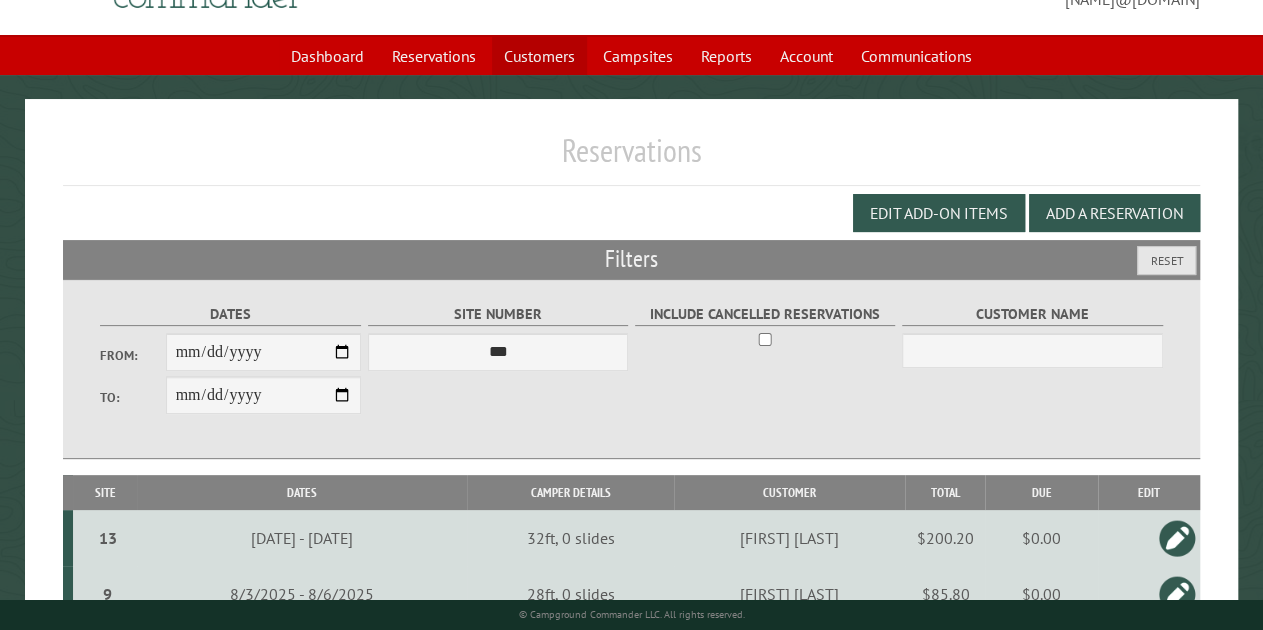 click on "Customers" at bounding box center [539, 56] 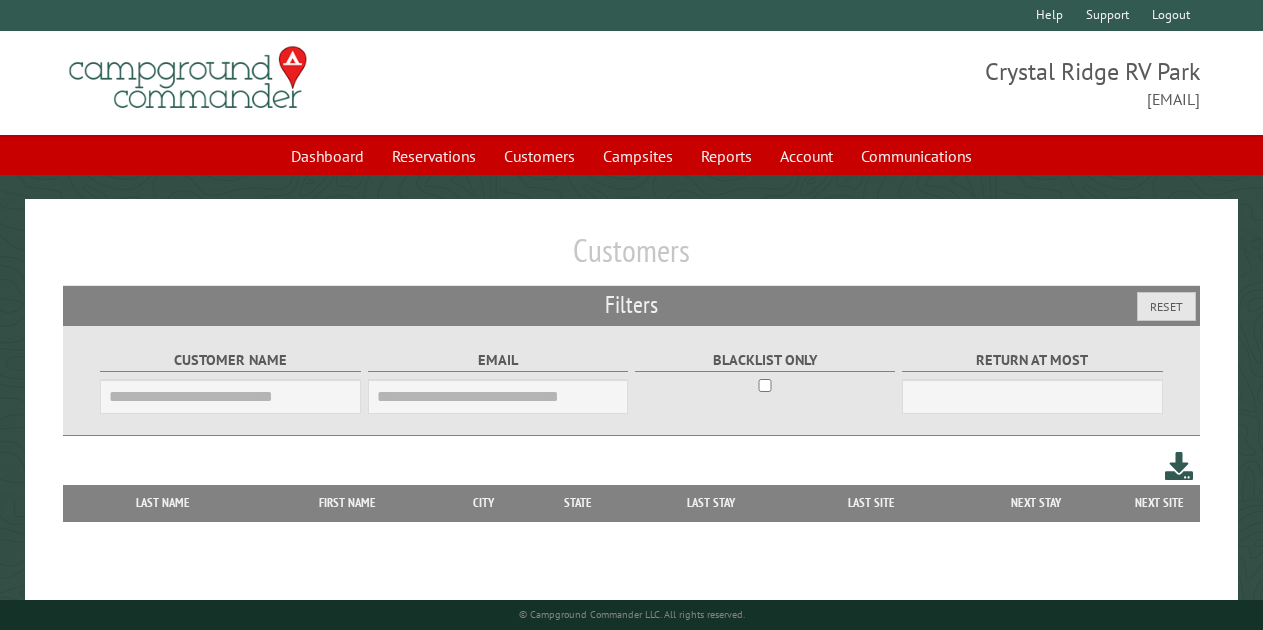 scroll, scrollTop: 0, scrollLeft: 0, axis: both 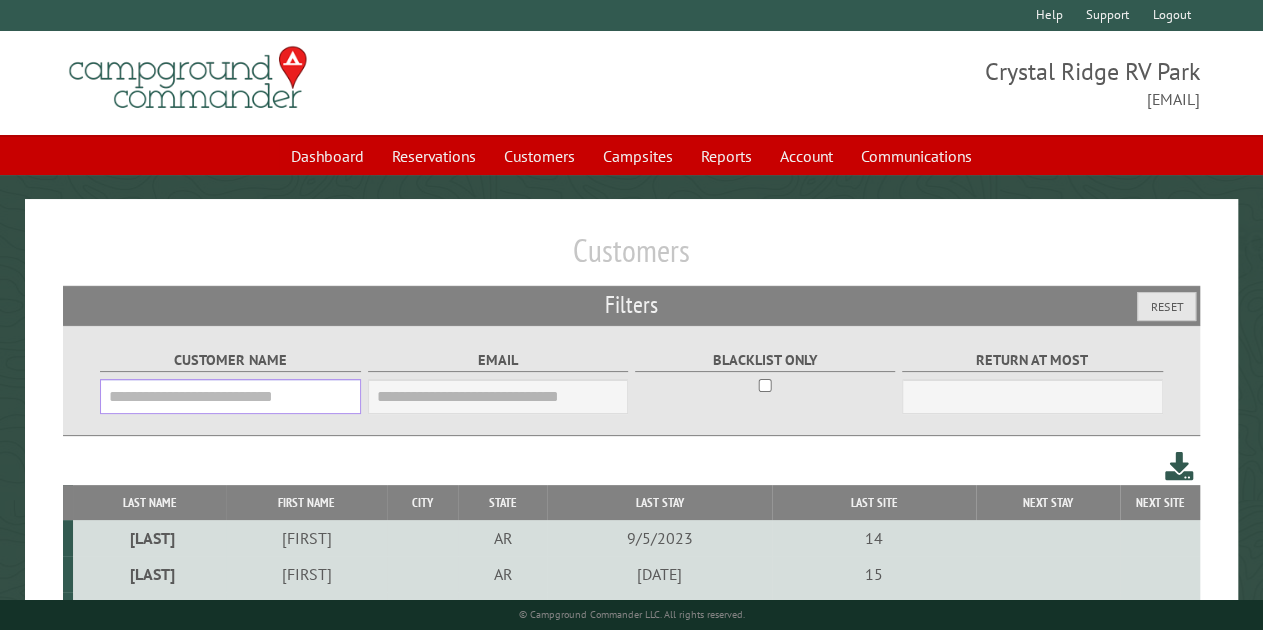 click on "Customer Name" at bounding box center [230, 396] 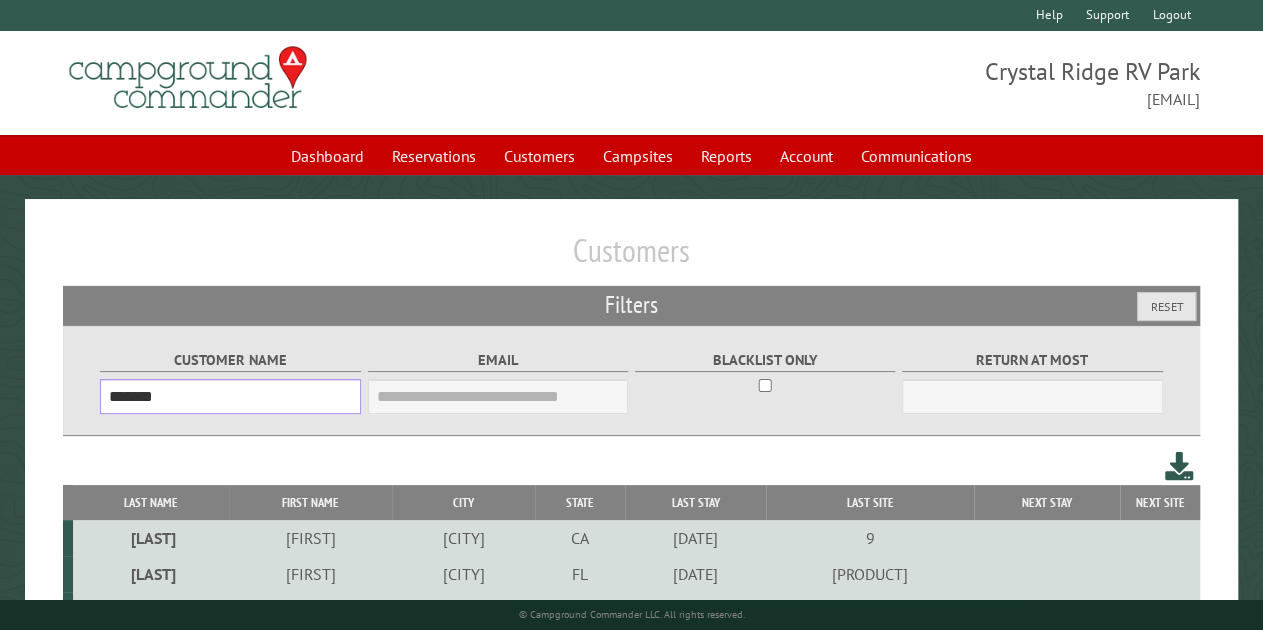 type on "*******" 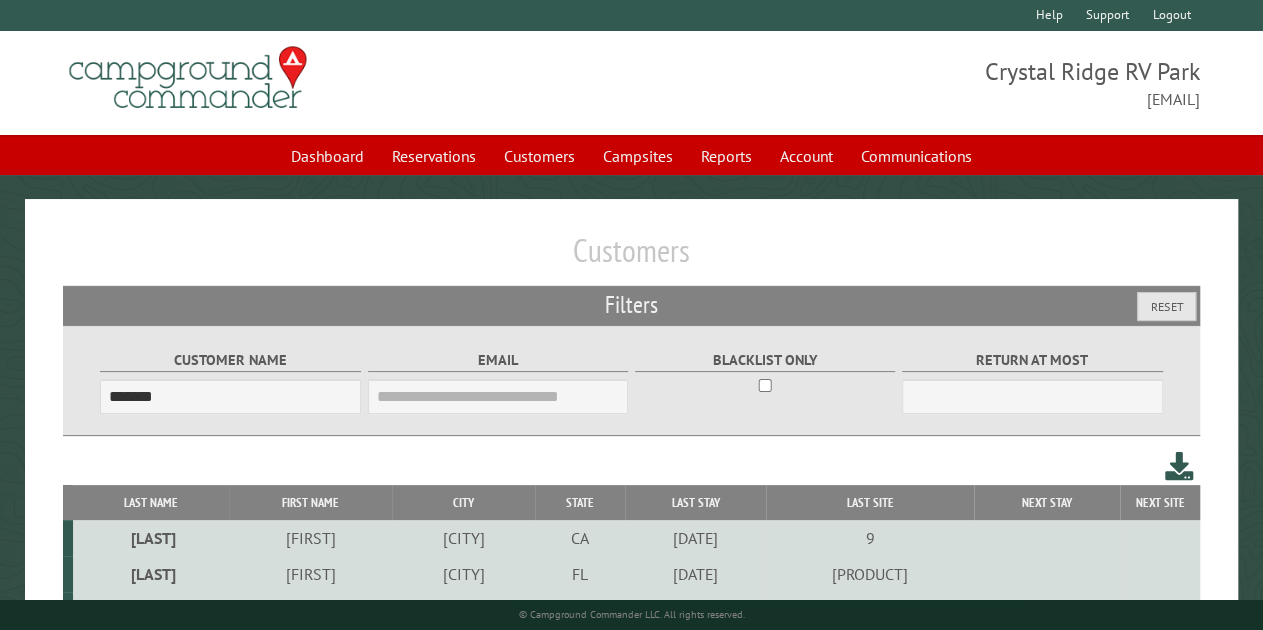 click on "[FIRST]" at bounding box center [310, 538] 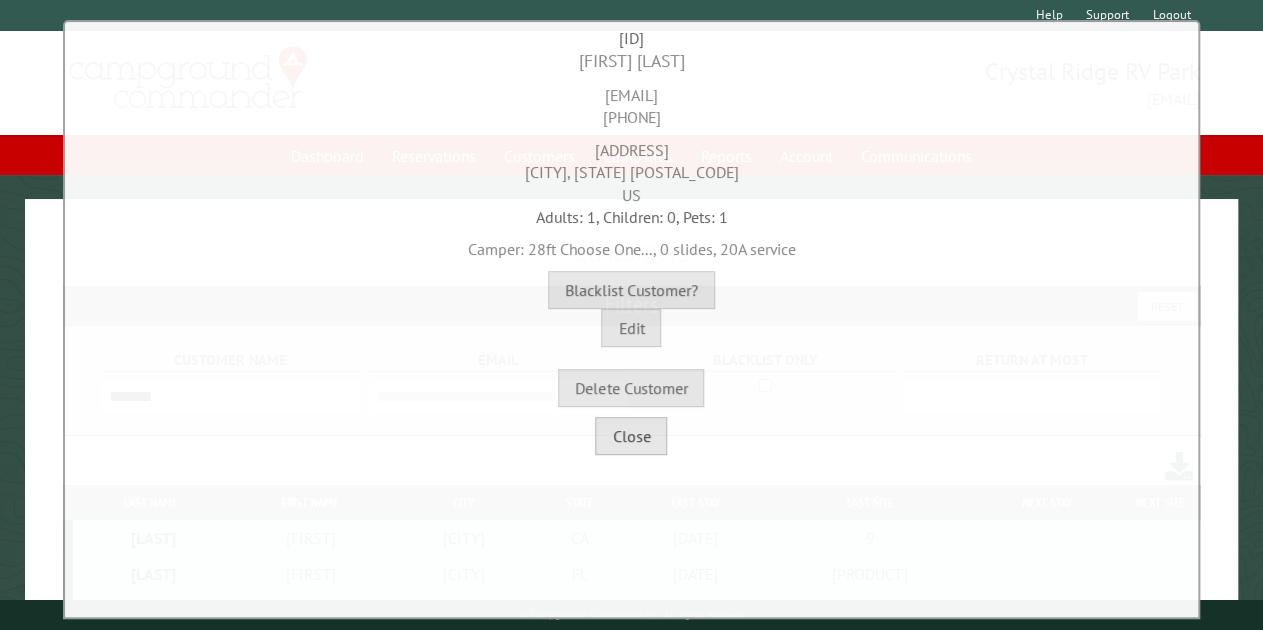 click on "Close" at bounding box center [631, 436] 